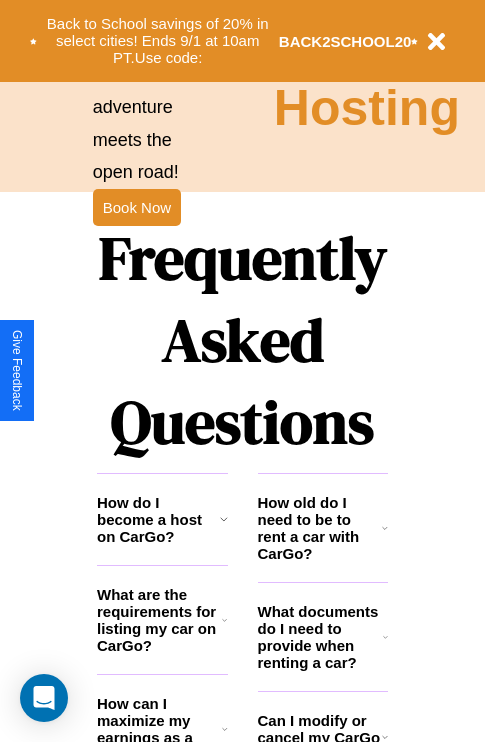 scroll, scrollTop: 2423, scrollLeft: 0, axis: vertical 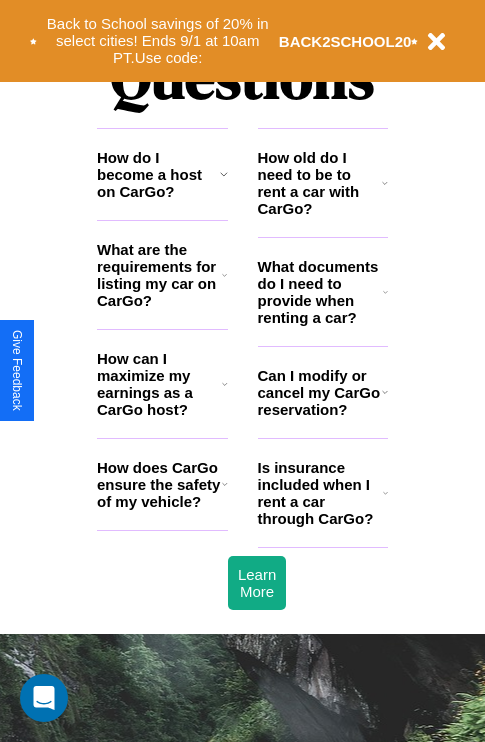 click on "Is insurance included when I rent a car through CarGo?" at bounding box center [320, 493] 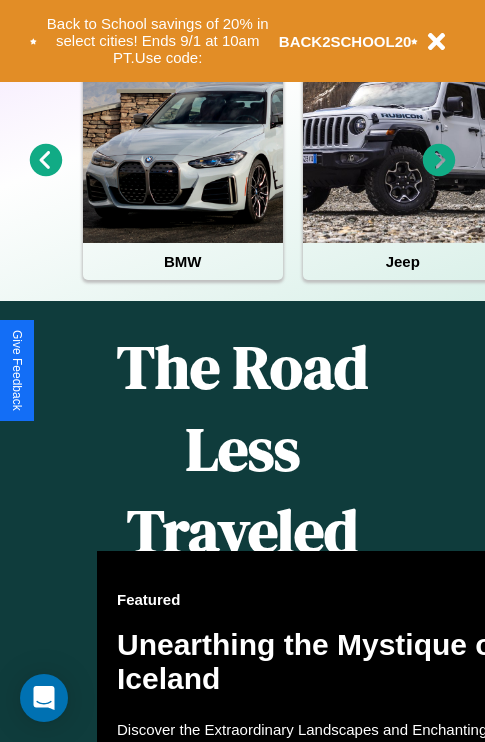 scroll, scrollTop: 0, scrollLeft: 0, axis: both 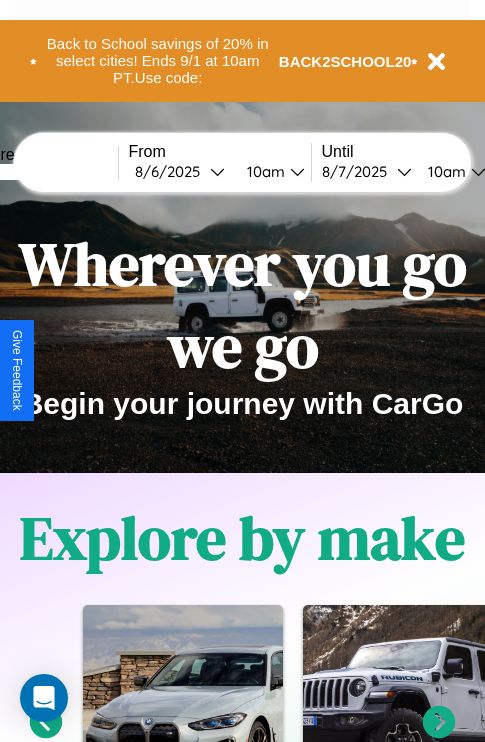 click at bounding box center (43, 172) 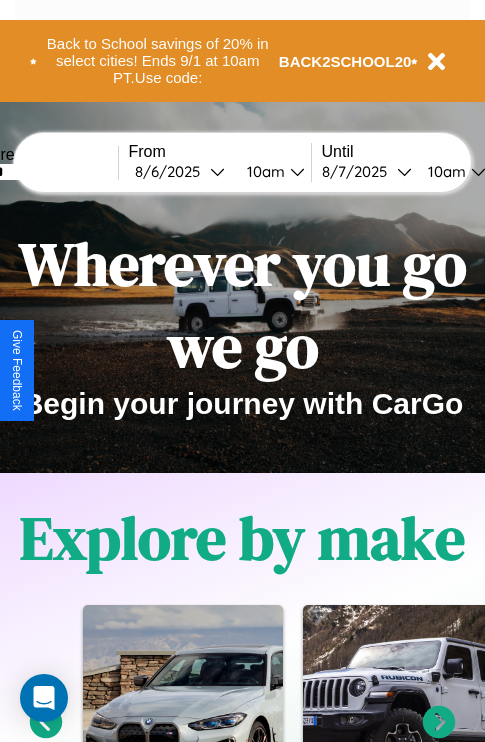 type on "******" 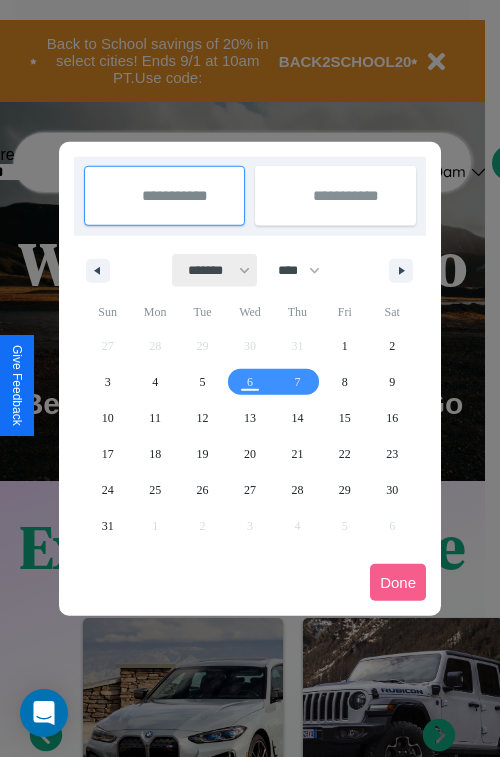 click on "******* ******** ***** ***** *** **** **** ****** ********* ******* ******** ********" at bounding box center (215, 270) 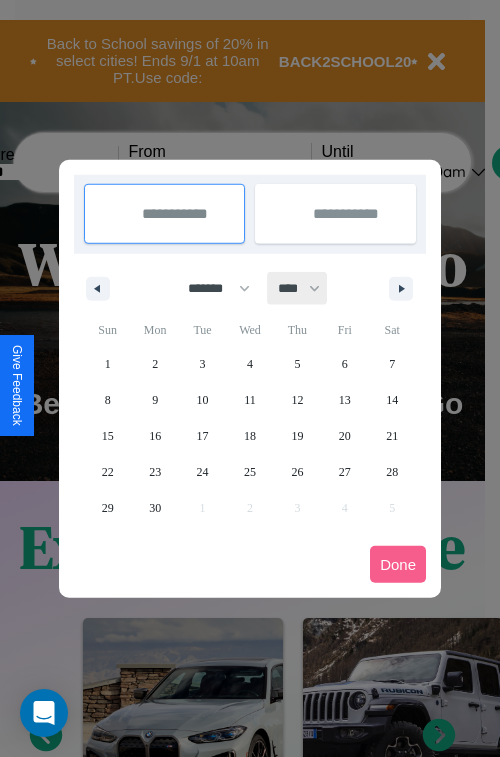 click on "**** **** **** **** **** **** **** **** **** **** **** **** **** **** **** **** **** **** **** **** **** **** **** **** **** **** **** **** **** **** **** **** **** **** **** **** **** **** **** **** **** **** **** **** **** **** **** **** **** **** **** **** **** **** **** **** **** **** **** **** **** **** **** **** **** **** **** **** **** **** **** **** **** **** **** **** **** **** **** **** **** **** **** **** **** **** **** **** **** **** **** **** **** **** **** **** **** **** **** **** **** **** **** **** **** **** **** **** **** **** **** **** **** **** **** **** **** **** **** **** ****" at bounding box center (298, 288) 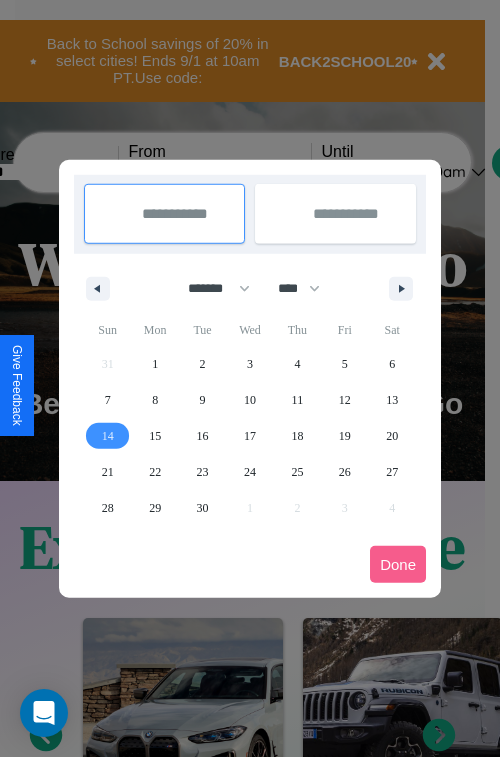 click on "14" at bounding box center (108, 436) 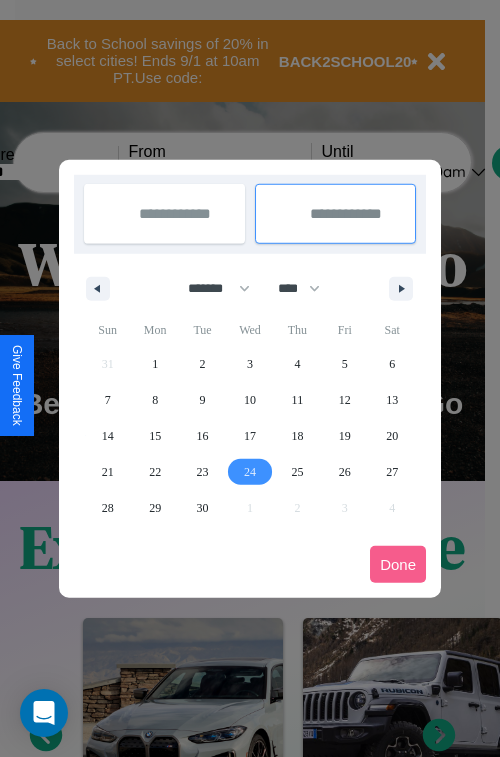 click on "24" at bounding box center [250, 472] 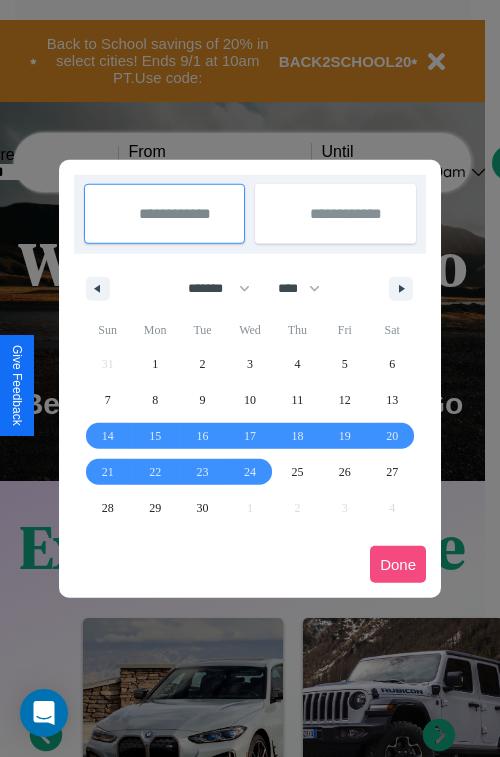 click on "Done" at bounding box center [398, 564] 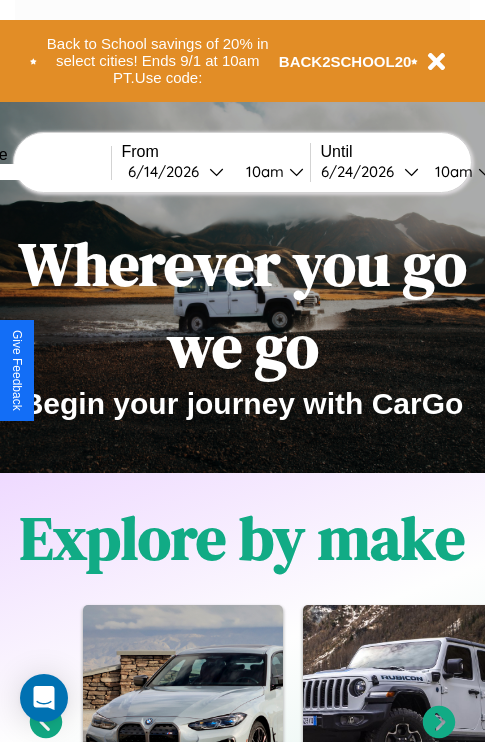 scroll, scrollTop: 0, scrollLeft: 75, axis: horizontal 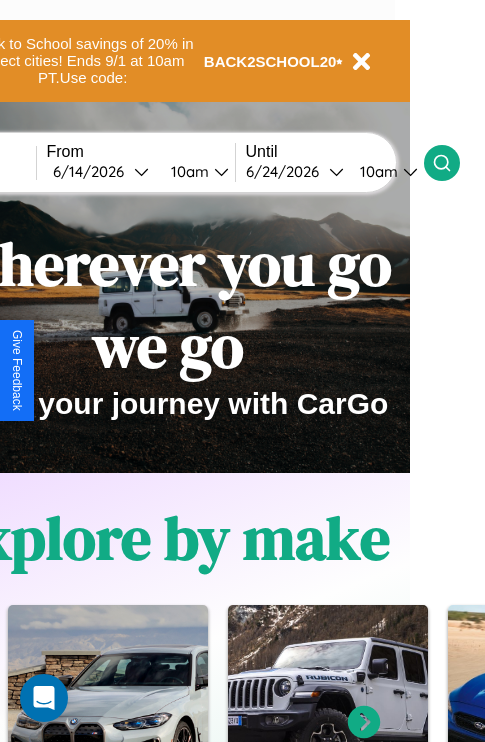 click 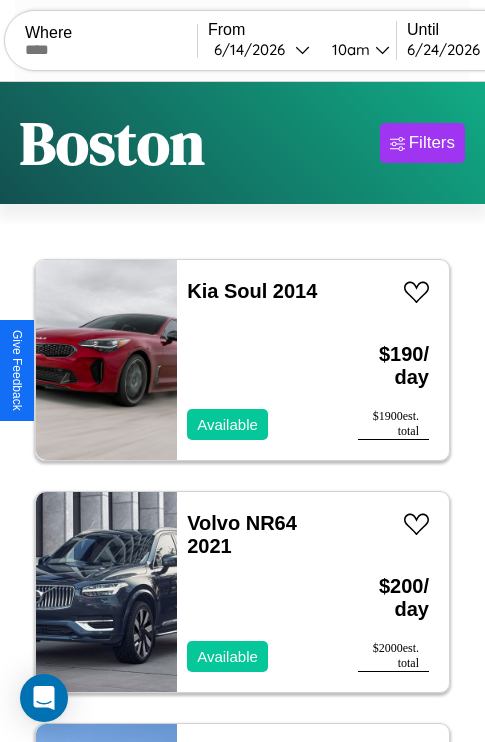 scroll, scrollTop: 50, scrollLeft: 0, axis: vertical 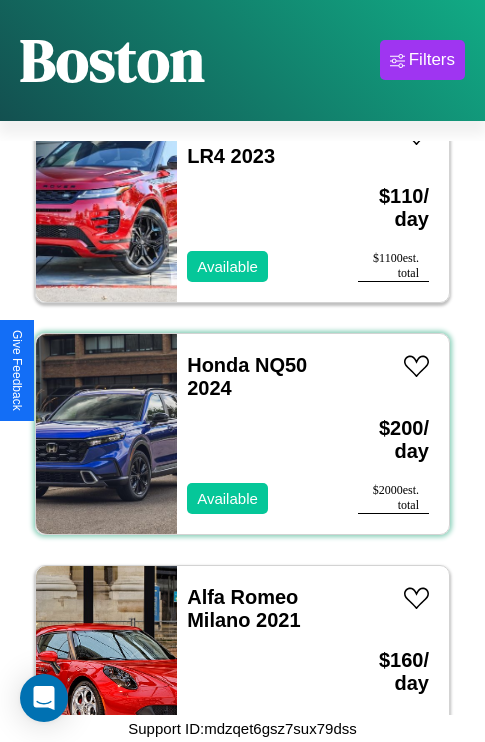 click on "Honda   NQ50   2024 Available" at bounding box center (257, 434) 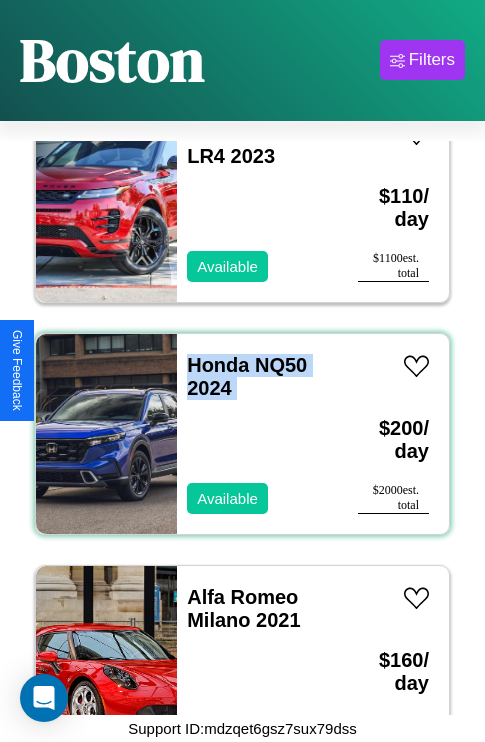 click on "Honda   NQ50   2024 Available" at bounding box center (257, 434) 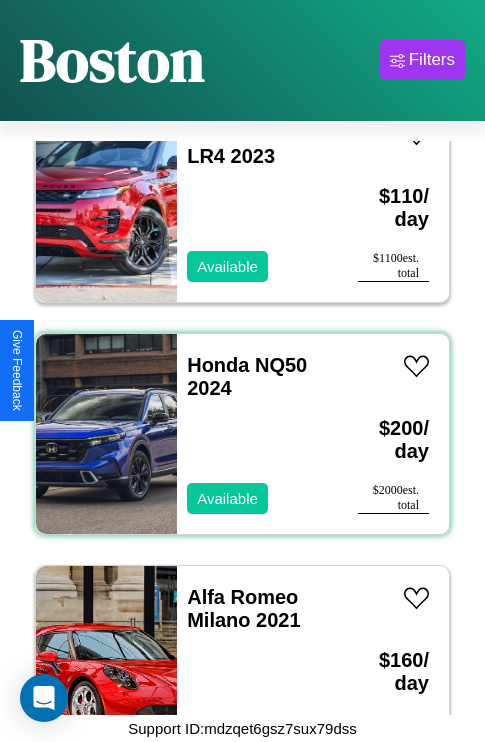 click on "Honda   NQ50   2024 Available" at bounding box center [257, 434] 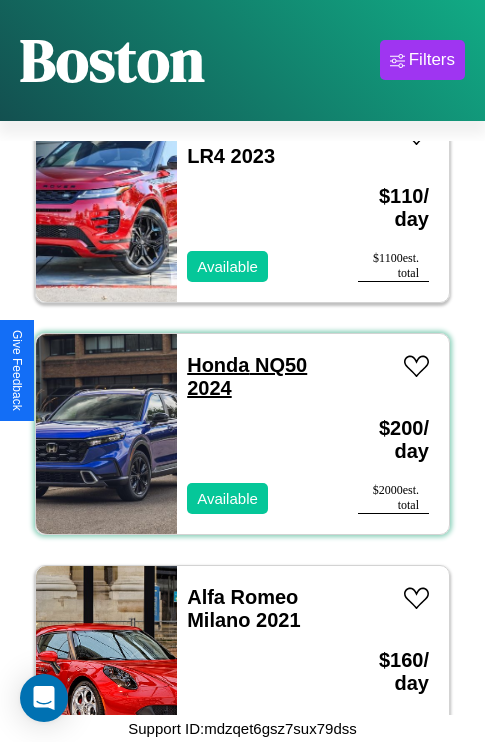 click on "Honda   NQ50   2024" at bounding box center (247, 376) 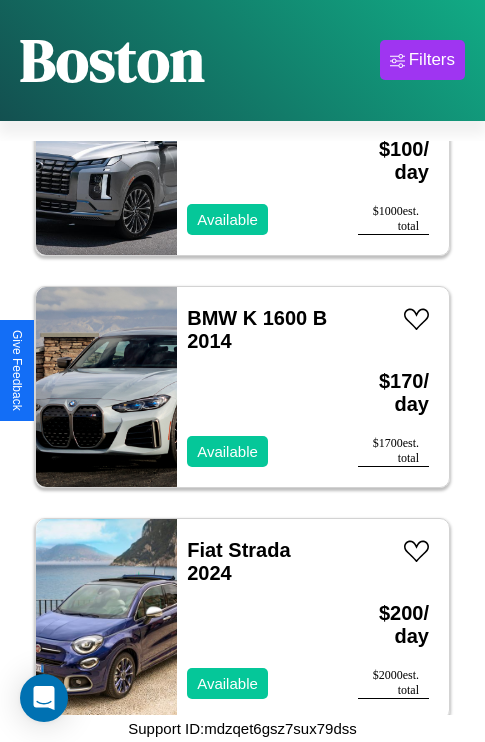 scroll, scrollTop: 27294, scrollLeft: 0, axis: vertical 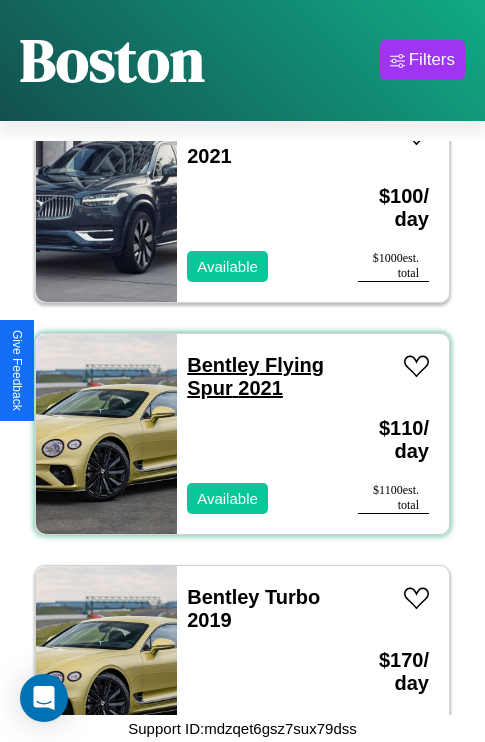 click on "Bentley   Flying Spur   2021" at bounding box center (255, 376) 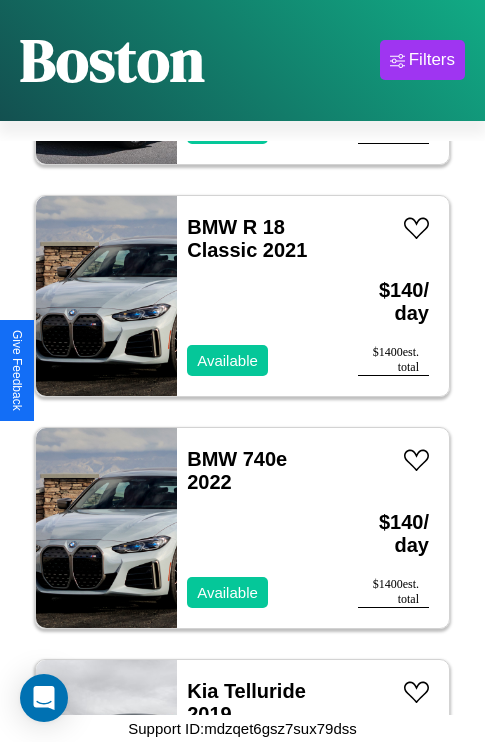 scroll, scrollTop: 15619, scrollLeft: 0, axis: vertical 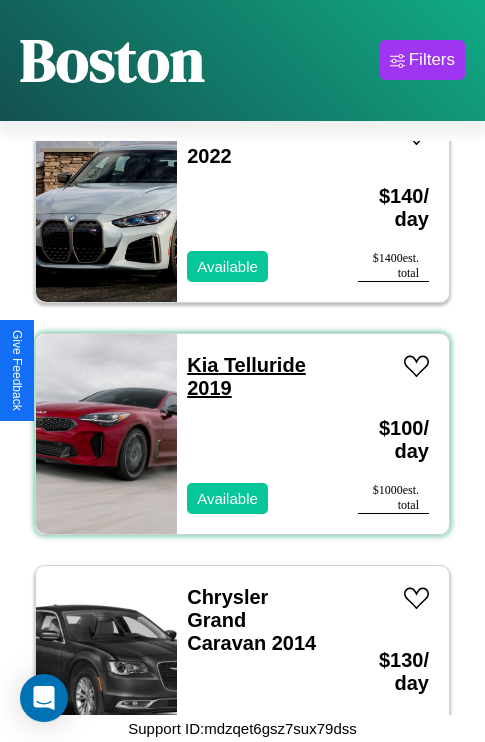 click on "Kia   Telluride   2019" at bounding box center [246, 376] 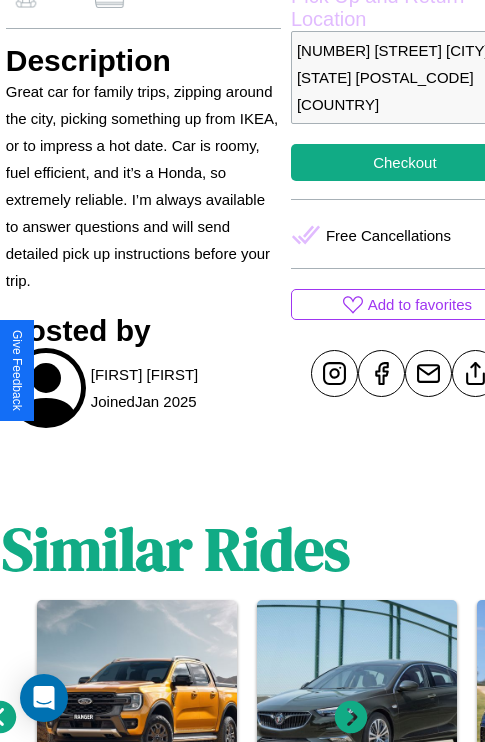 scroll, scrollTop: 736, scrollLeft: 68, axis: both 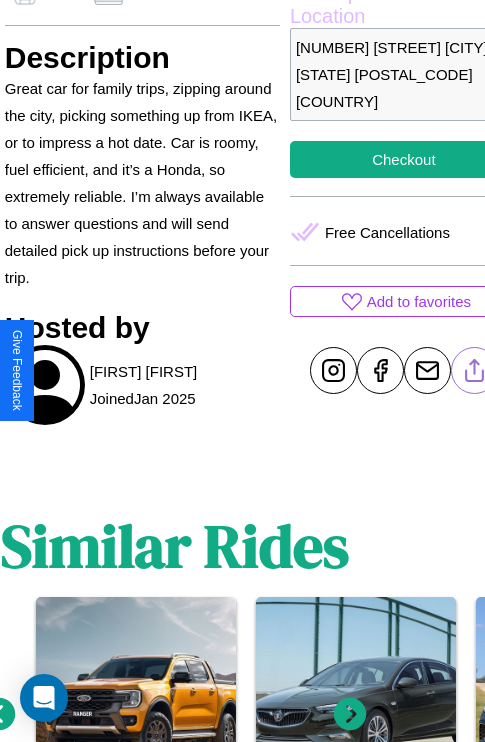 click 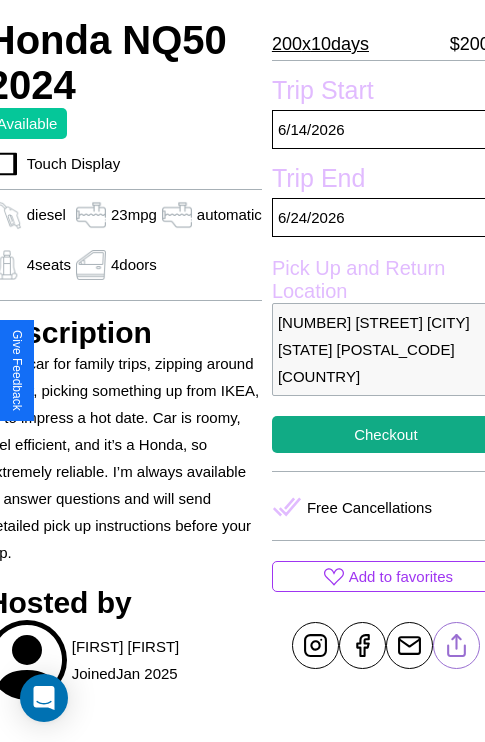 scroll, scrollTop: 440, scrollLeft: 88, axis: both 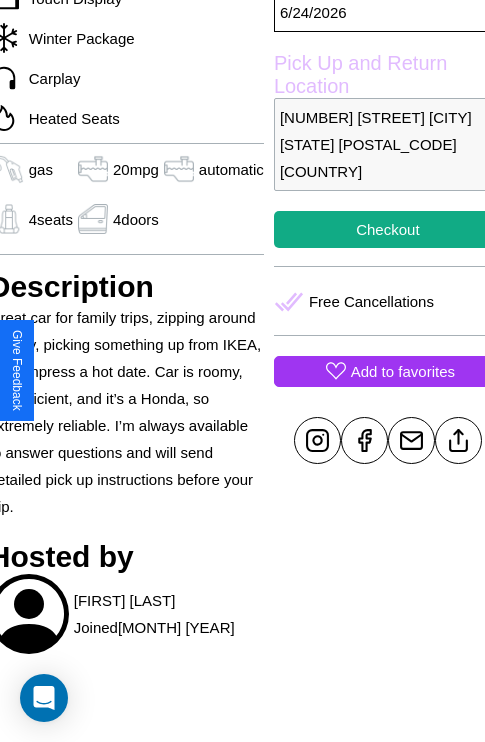 click on "Add to favorites" at bounding box center [403, 371] 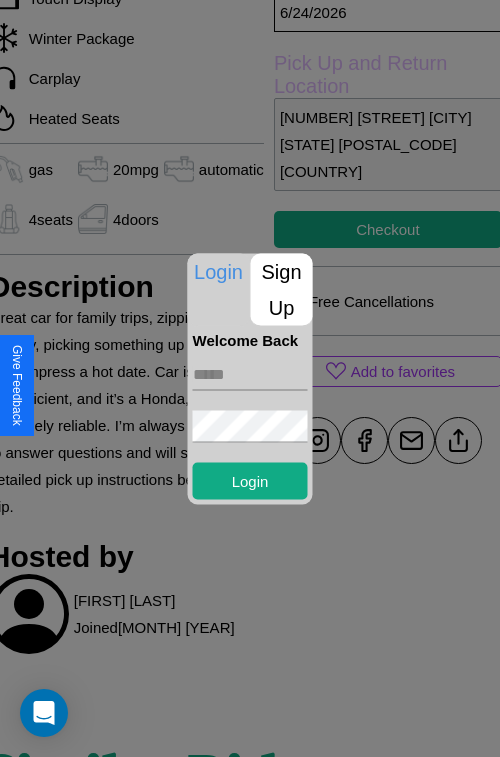 click on "Sign Up" at bounding box center (282, 289) 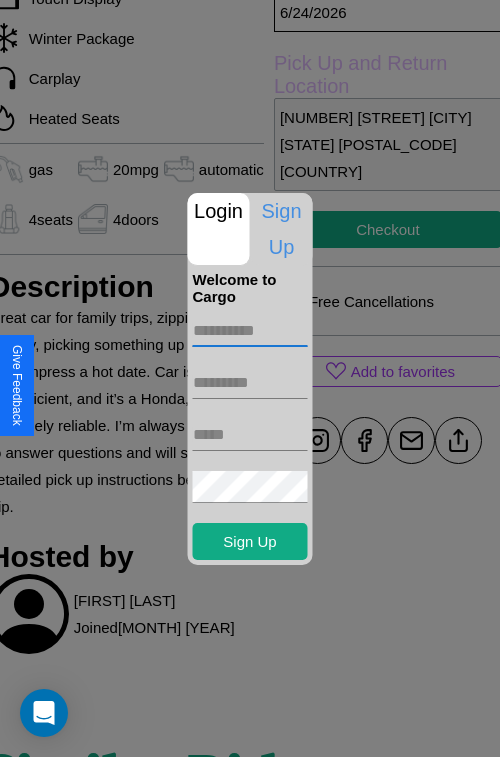 click at bounding box center [250, 331] 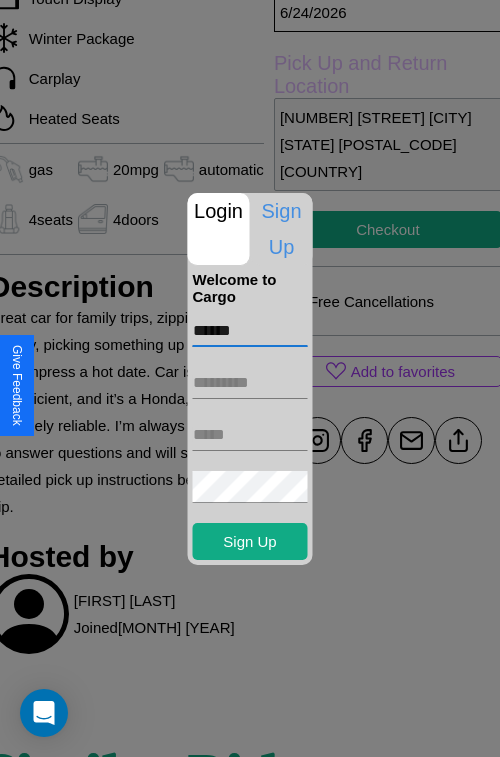 type on "******" 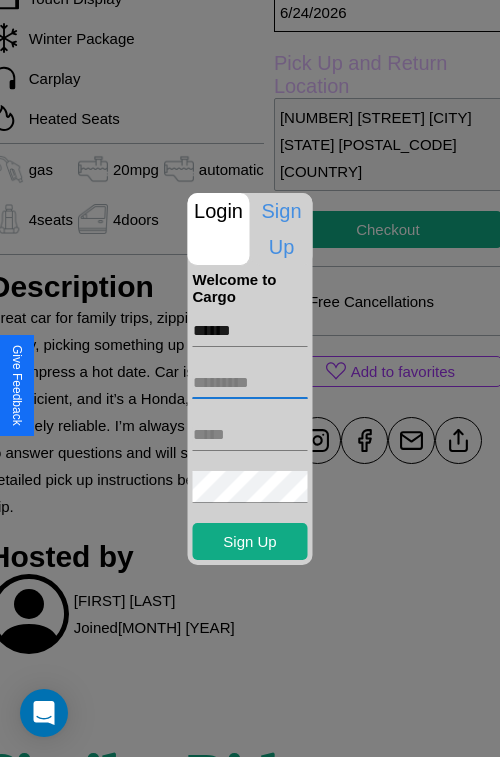 click at bounding box center [250, 383] 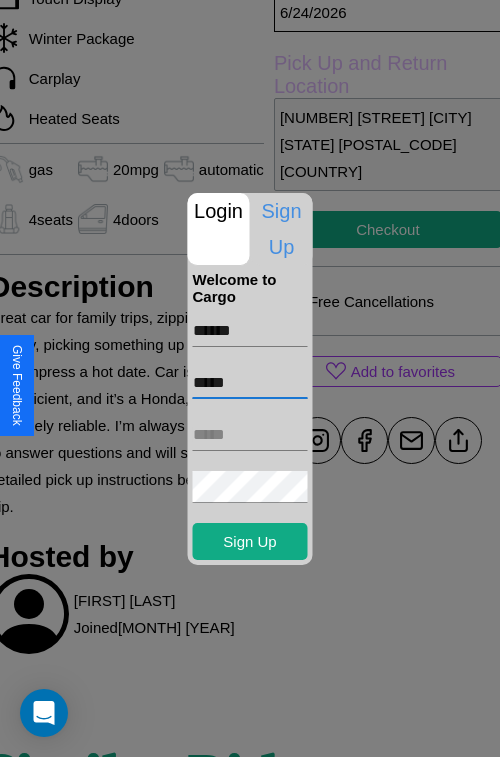 type on "*****" 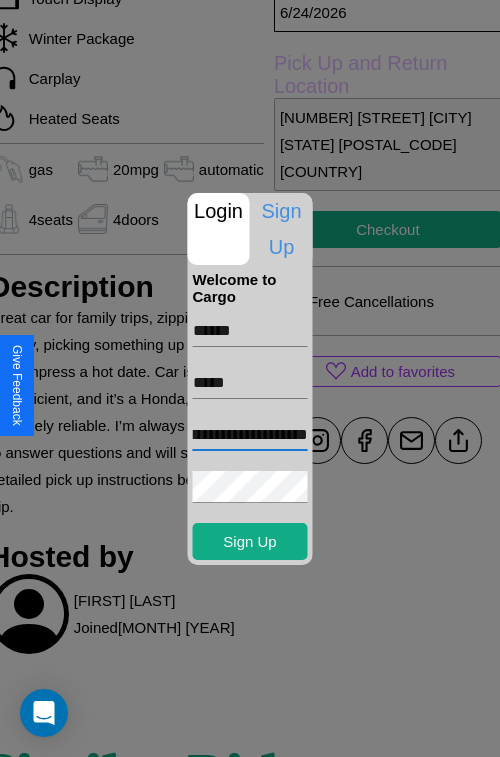 scroll, scrollTop: 0, scrollLeft: 62, axis: horizontal 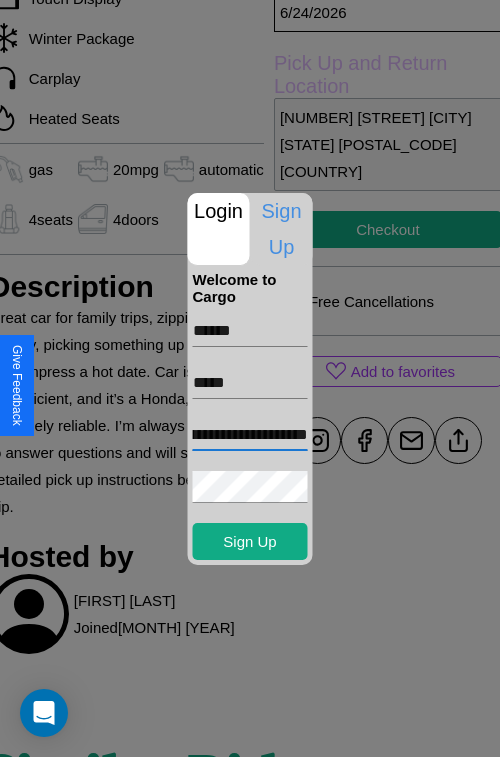 type on "**********" 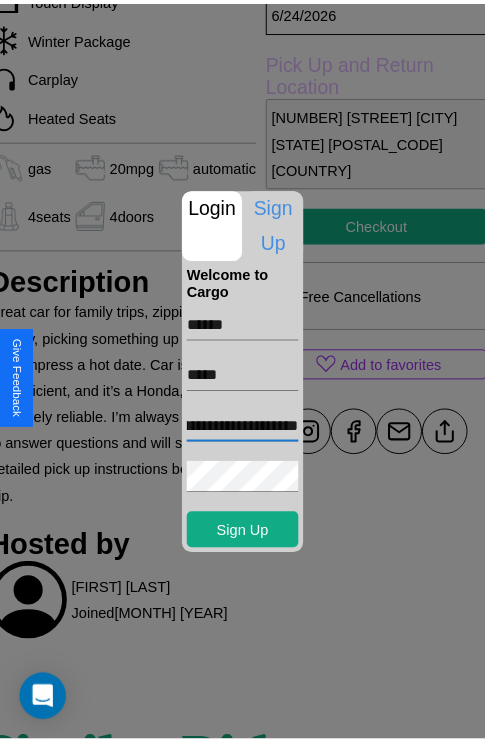 scroll, scrollTop: 0, scrollLeft: 0, axis: both 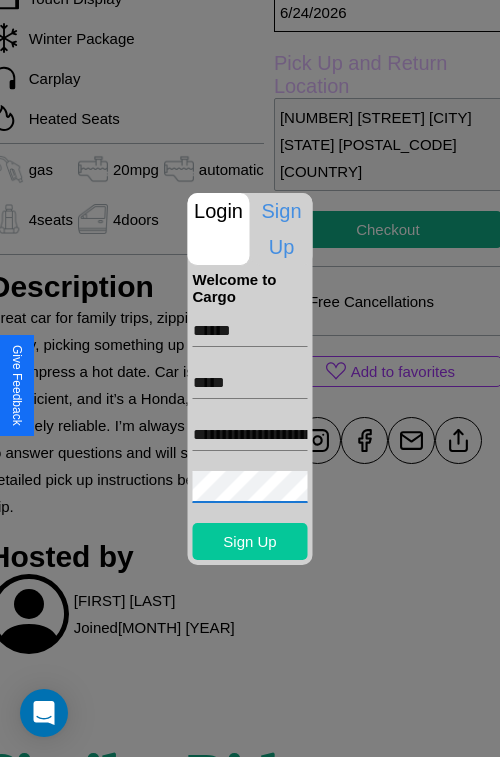 click on "Sign Up" at bounding box center [250, 541] 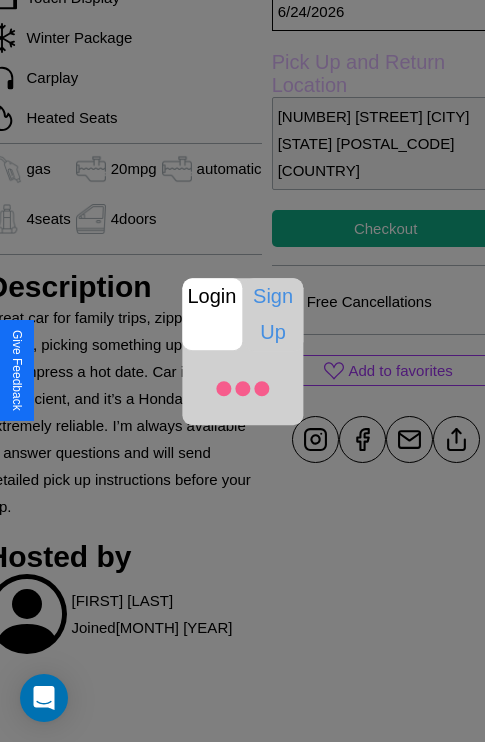 scroll, scrollTop: 547, scrollLeft: 84, axis: both 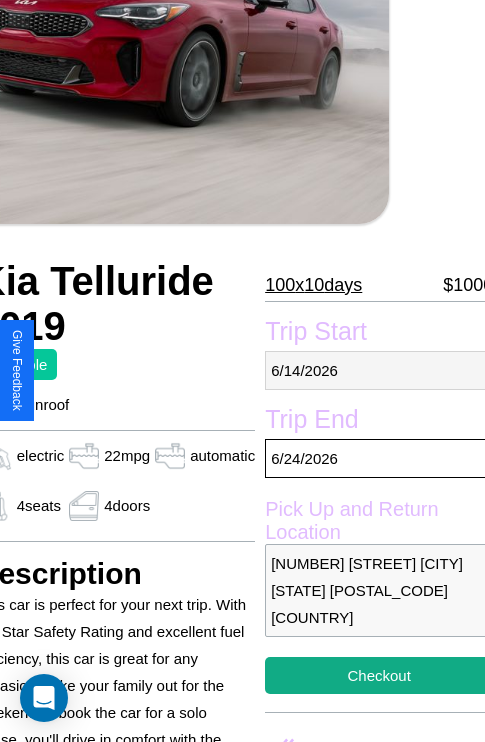 click on "[DATE]" at bounding box center [379, 370] 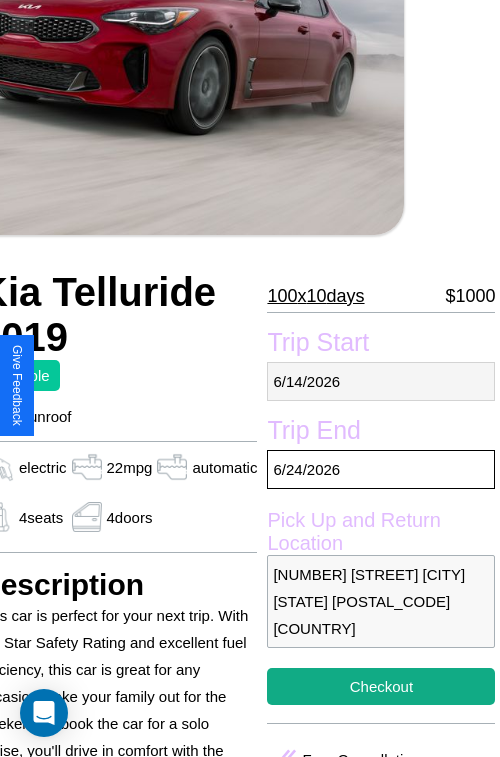 select on "*" 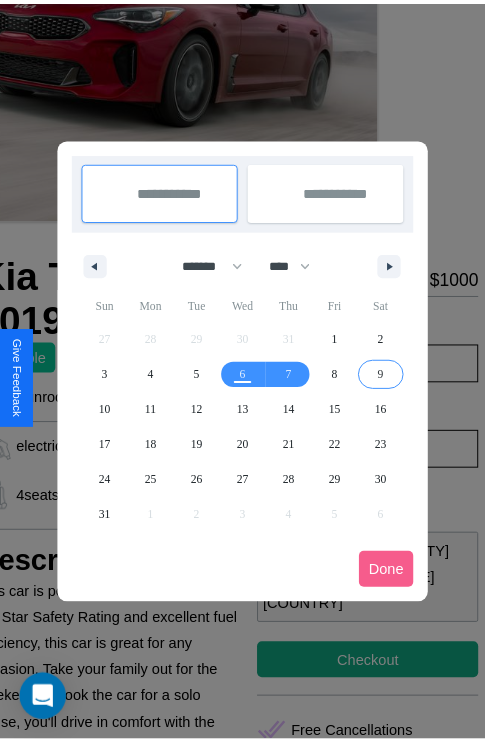 scroll, scrollTop: 0, scrollLeft: 96, axis: horizontal 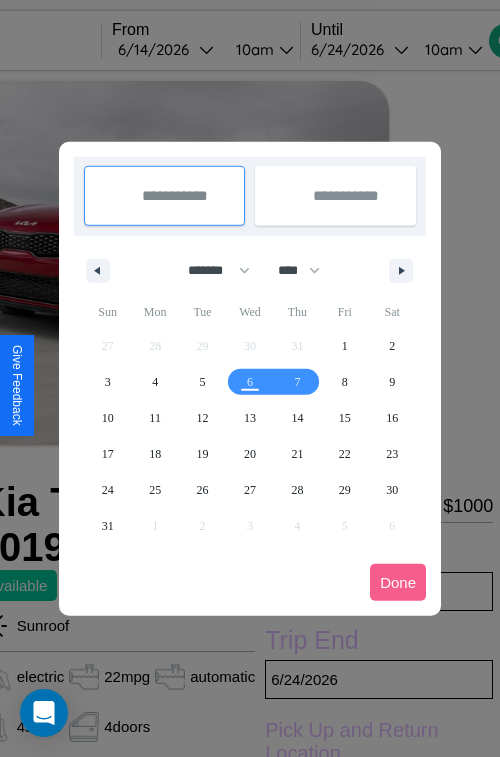 click at bounding box center (250, 378) 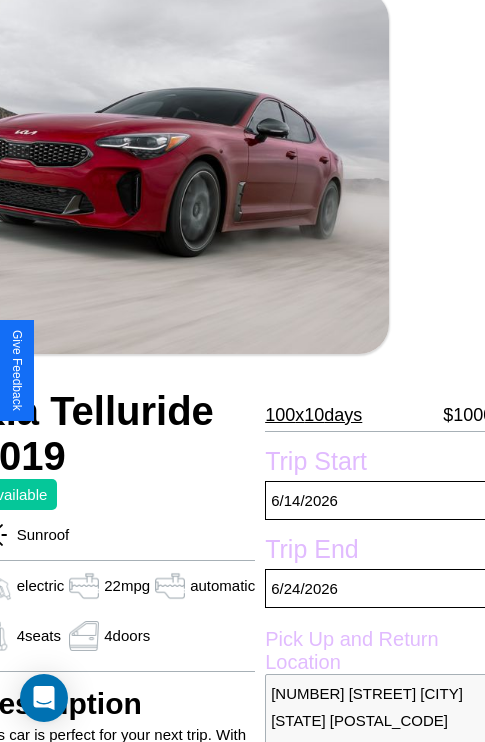 scroll, scrollTop: 135, scrollLeft: 96, axis: both 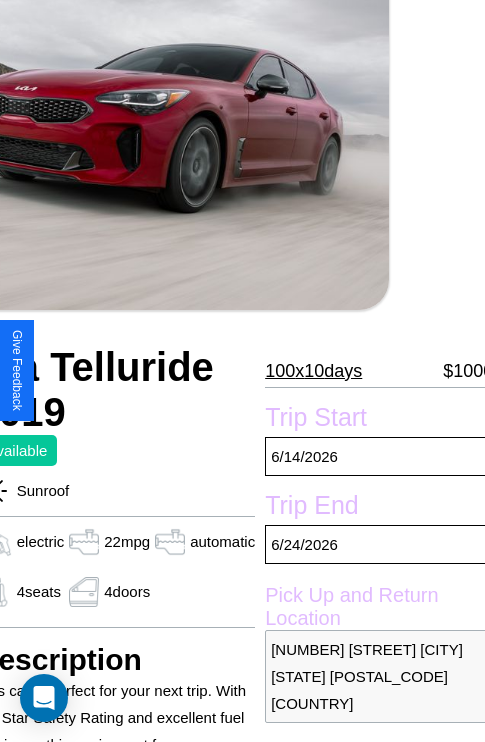 click on "100  x  10  days" at bounding box center [313, 371] 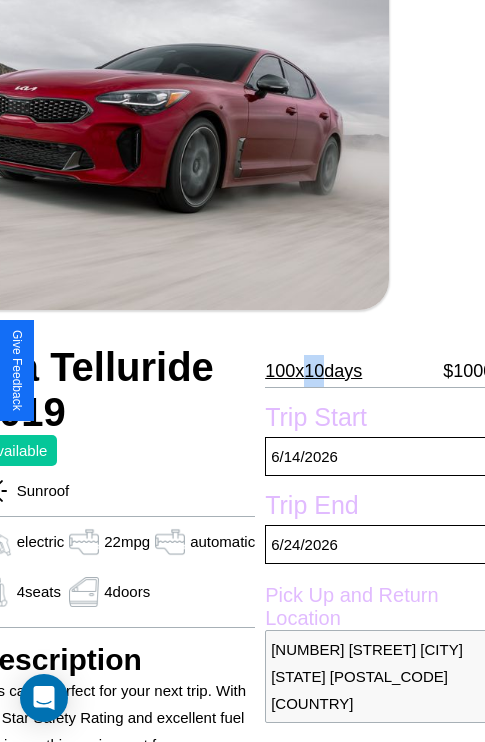 click on "100  x  10  days" at bounding box center [313, 371] 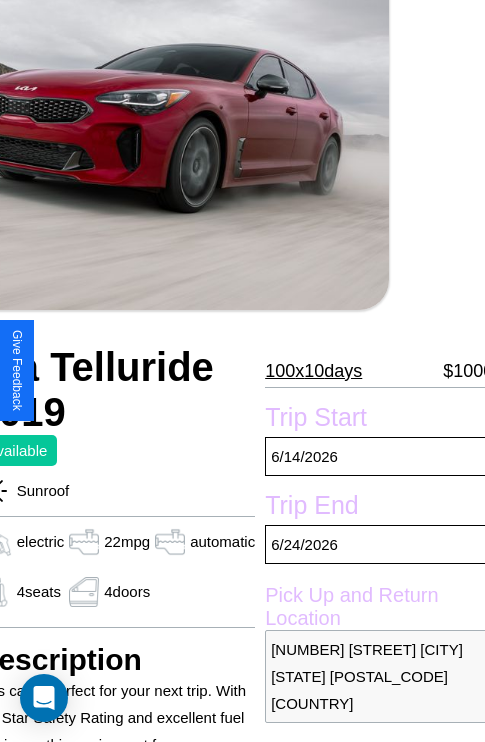 click on "100  x  10  days" at bounding box center (313, 371) 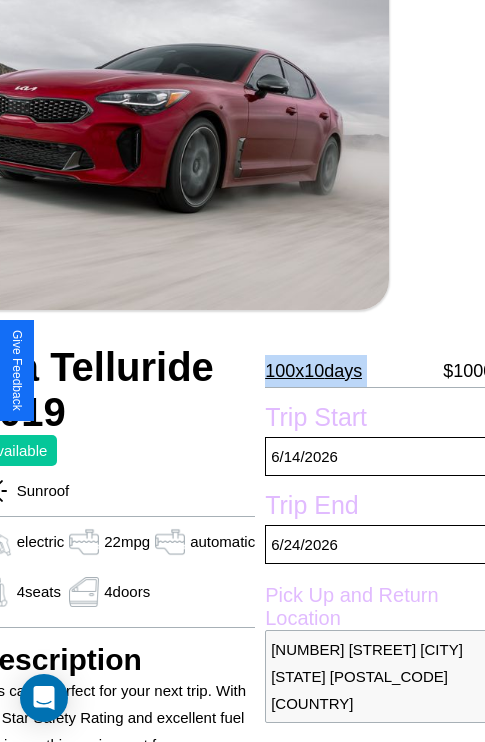 click on "100  x  10  days" at bounding box center (313, 371) 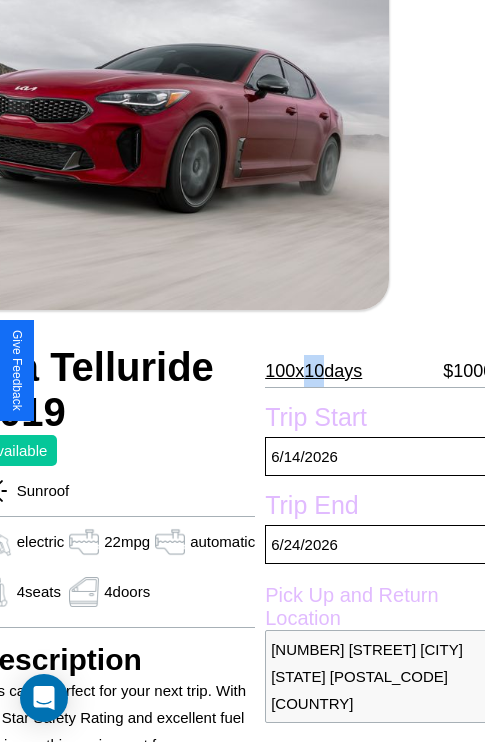click on "100  x  10  days" at bounding box center [313, 371] 